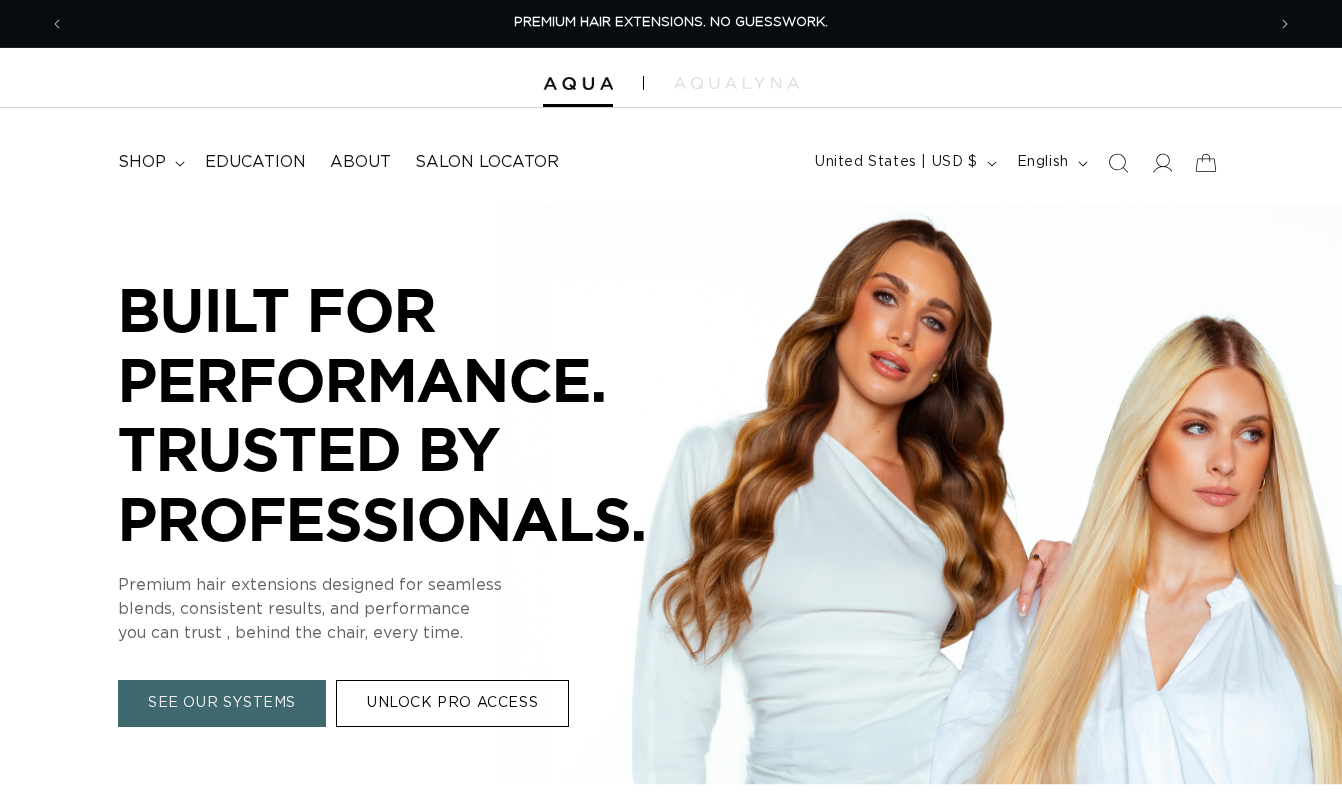 click 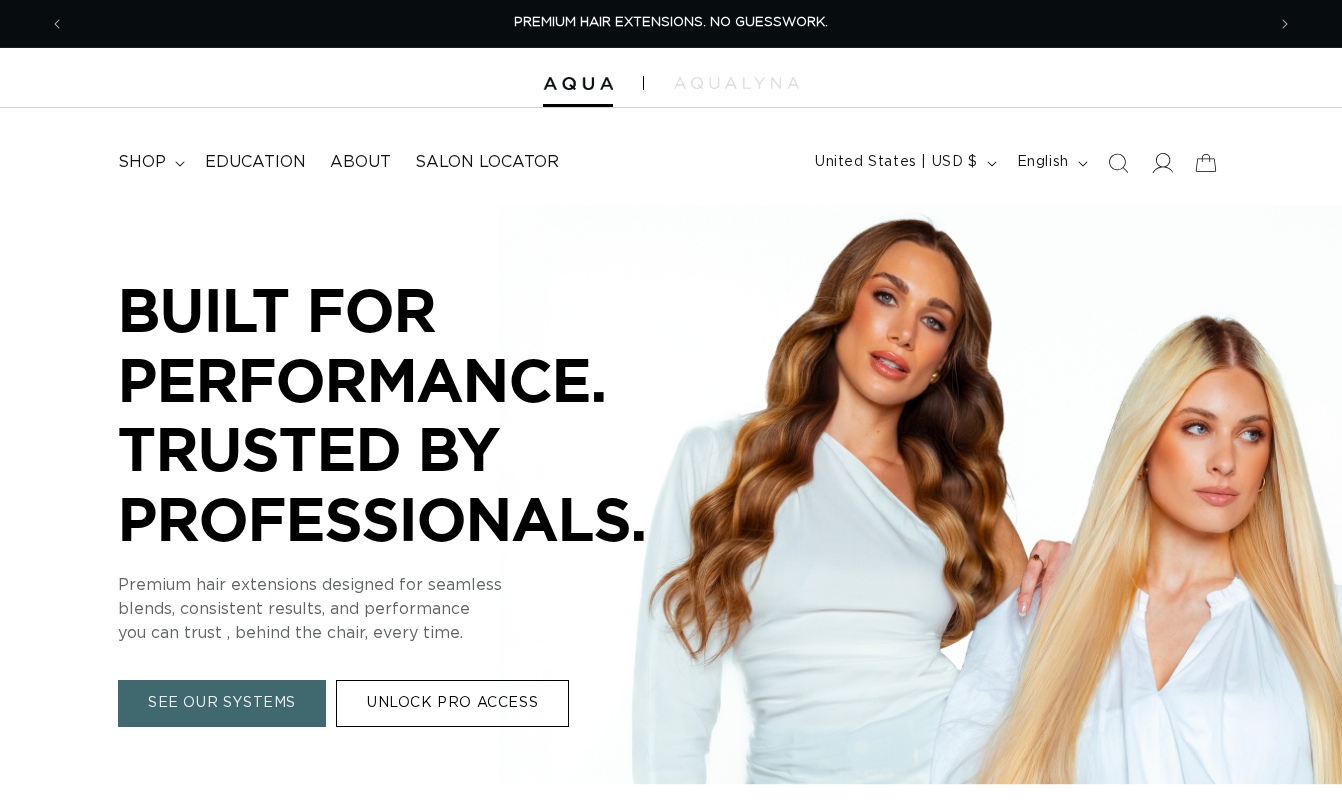 scroll, scrollTop: 0, scrollLeft: 0, axis: both 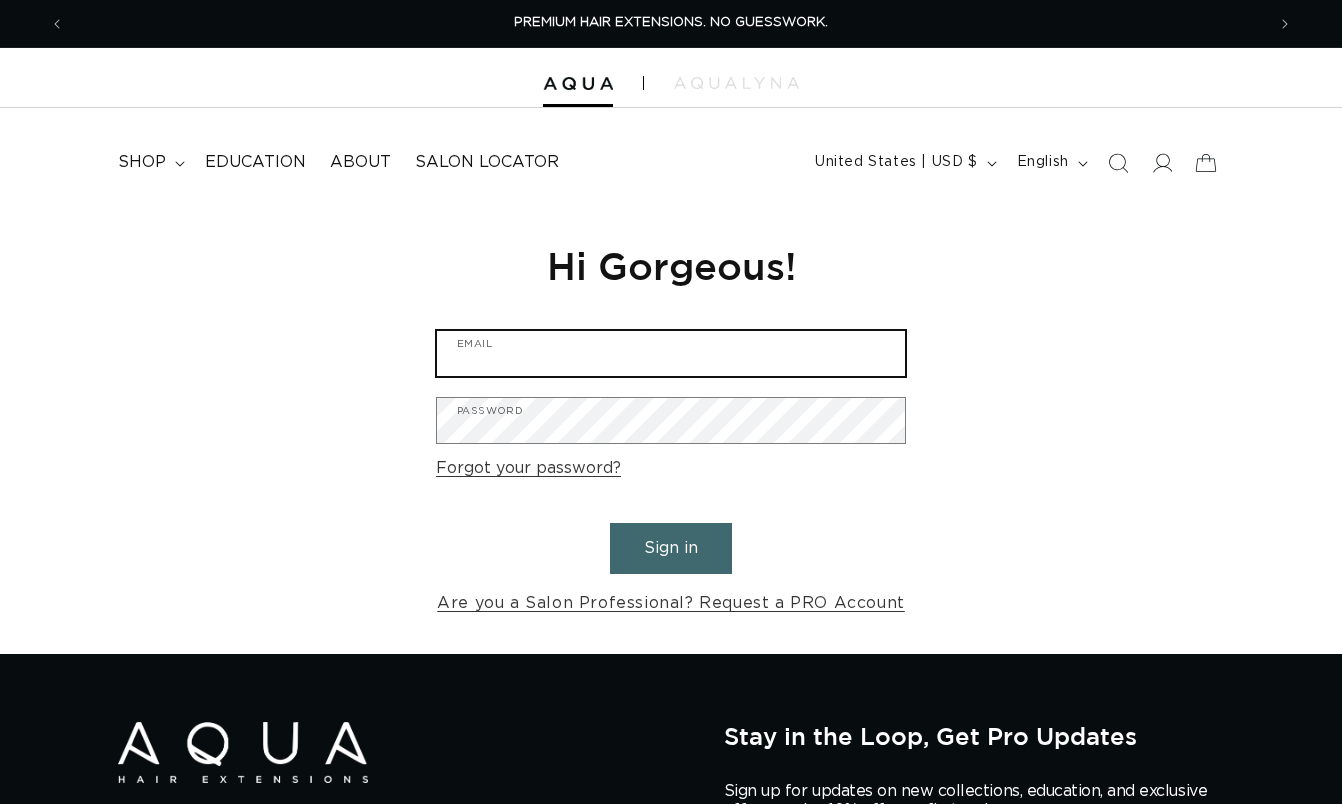 click on "Email" at bounding box center (671, 353) 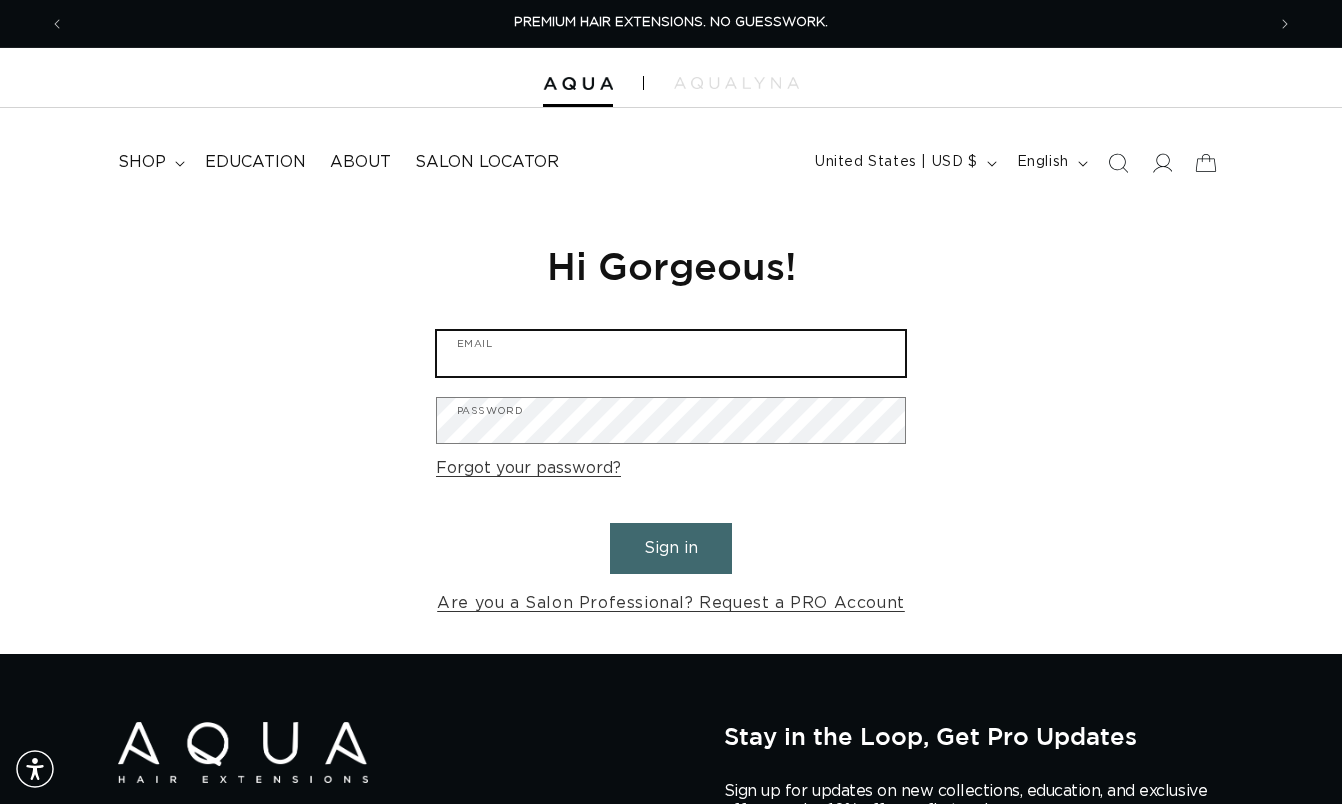 scroll, scrollTop: 0, scrollLeft: 0, axis: both 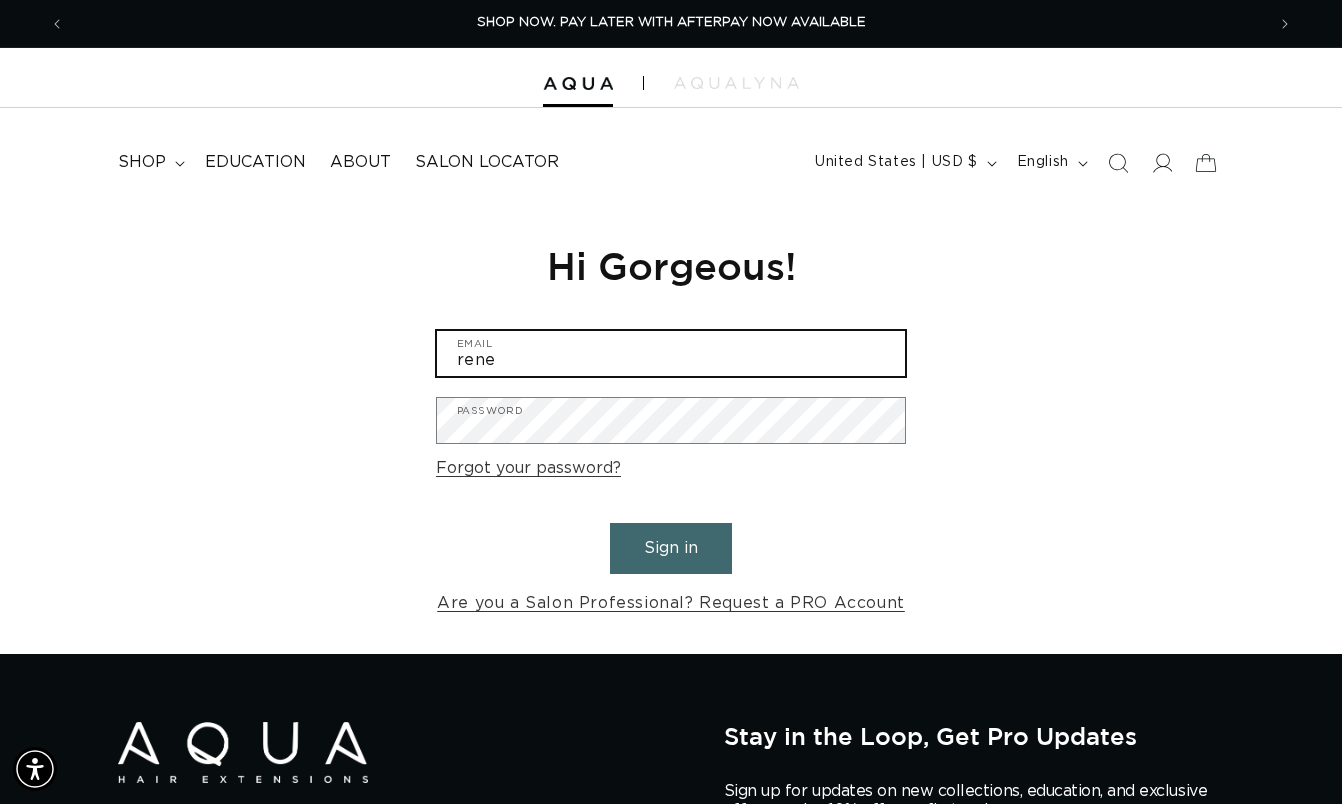 type on "rene@ontheblowdown.com" 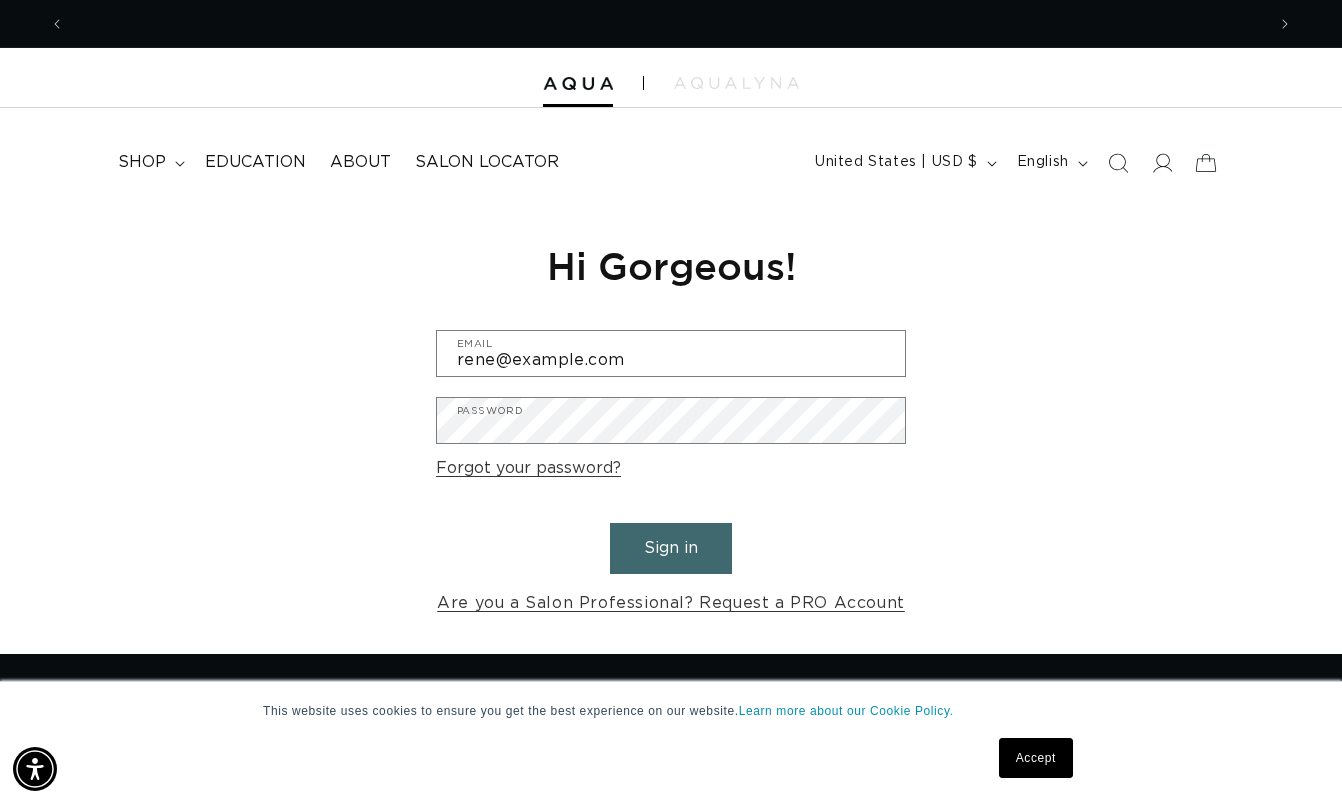 scroll, scrollTop: 0, scrollLeft: 2400, axis: horizontal 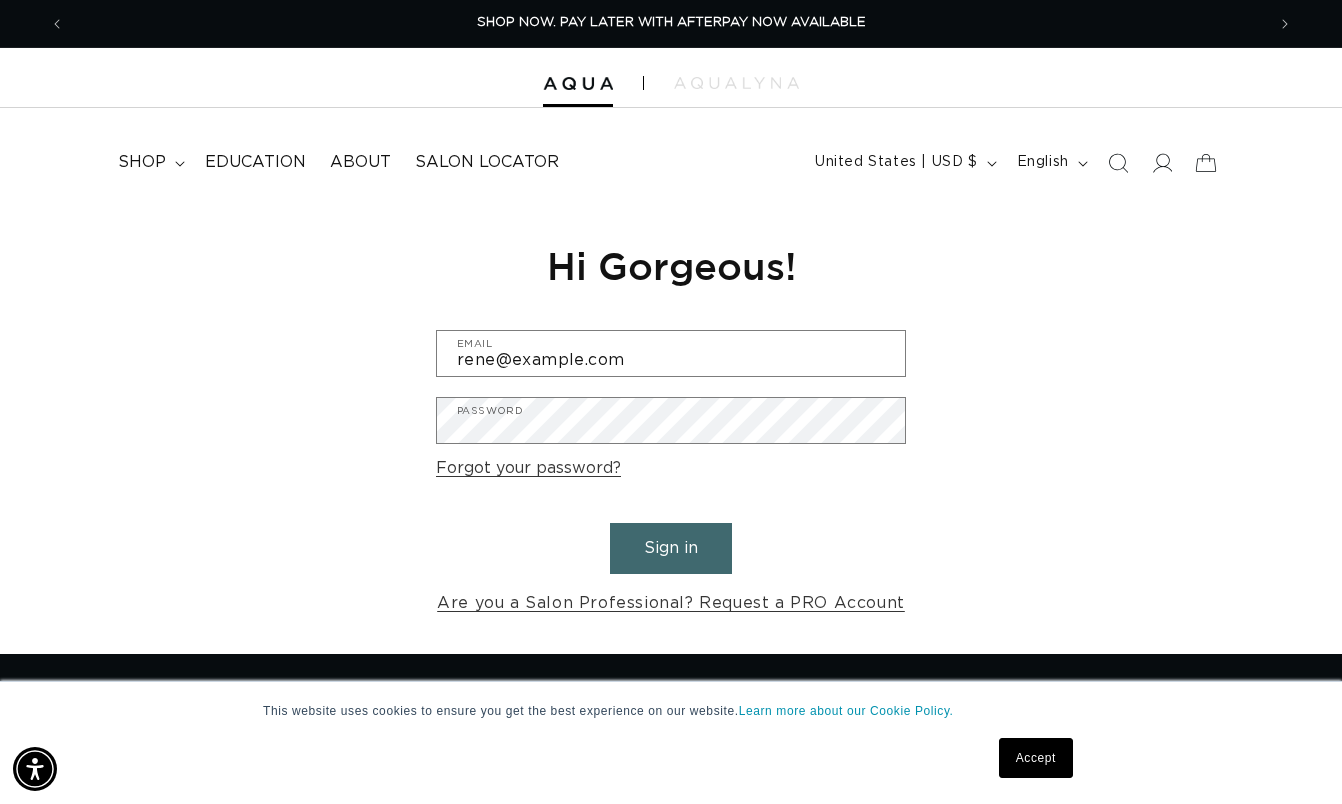 click on "Sign in" at bounding box center (671, 548) 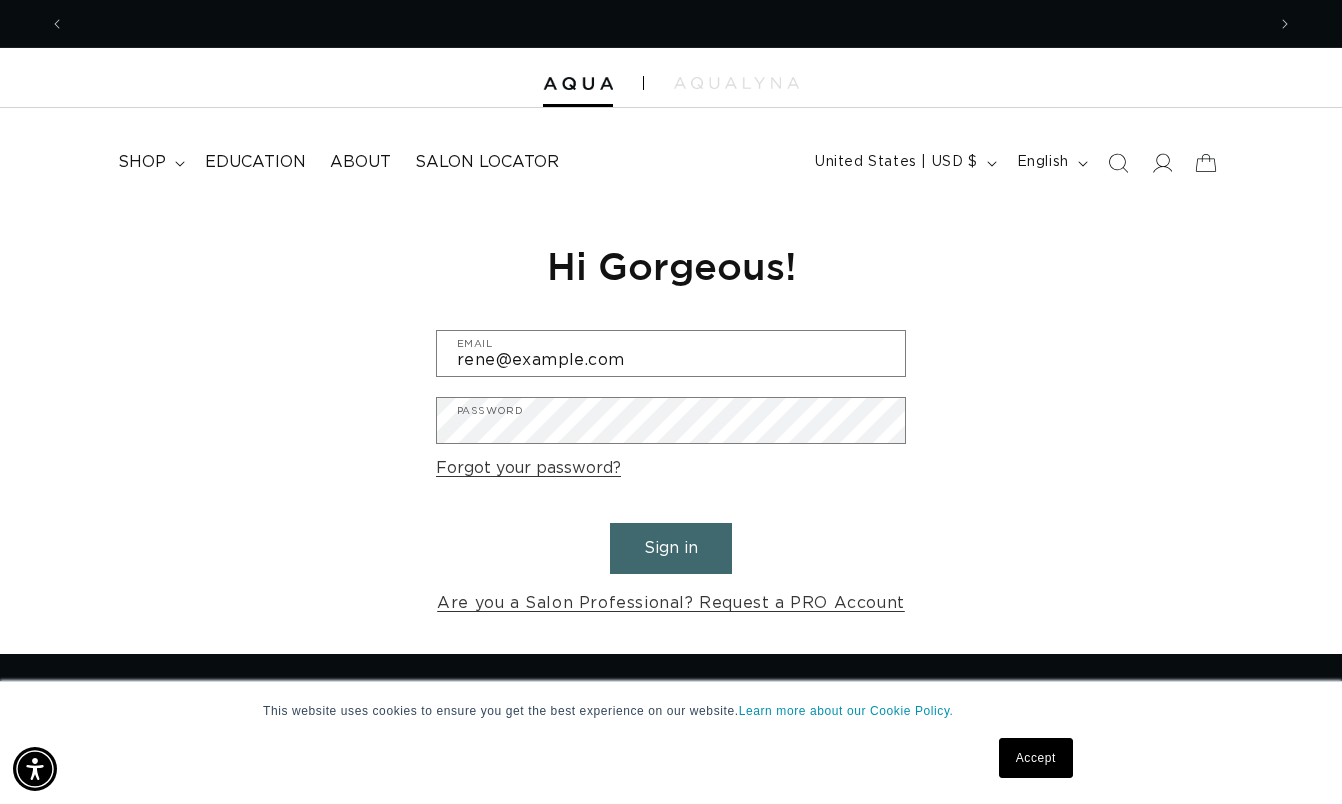 scroll, scrollTop: 0, scrollLeft: 2400, axis: horizontal 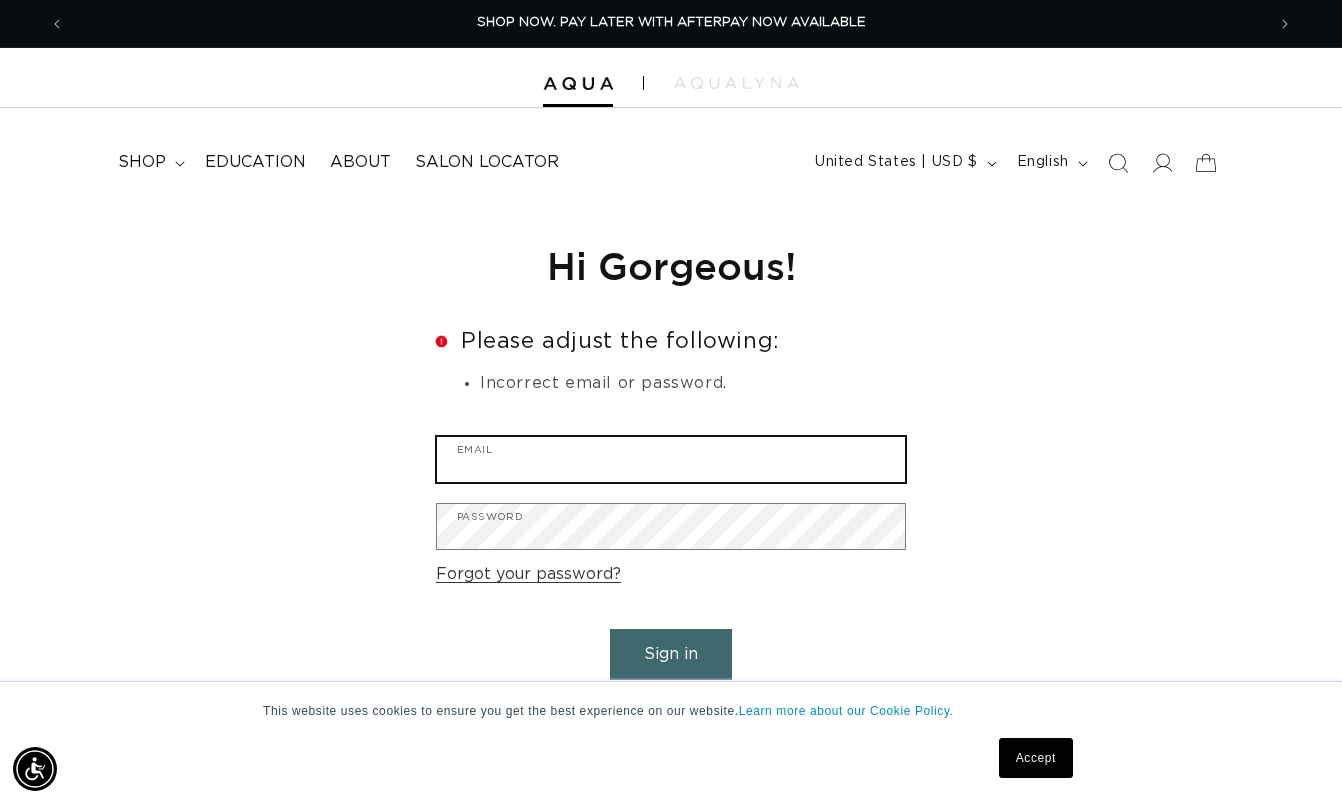 click on "Email" at bounding box center (671, 459) 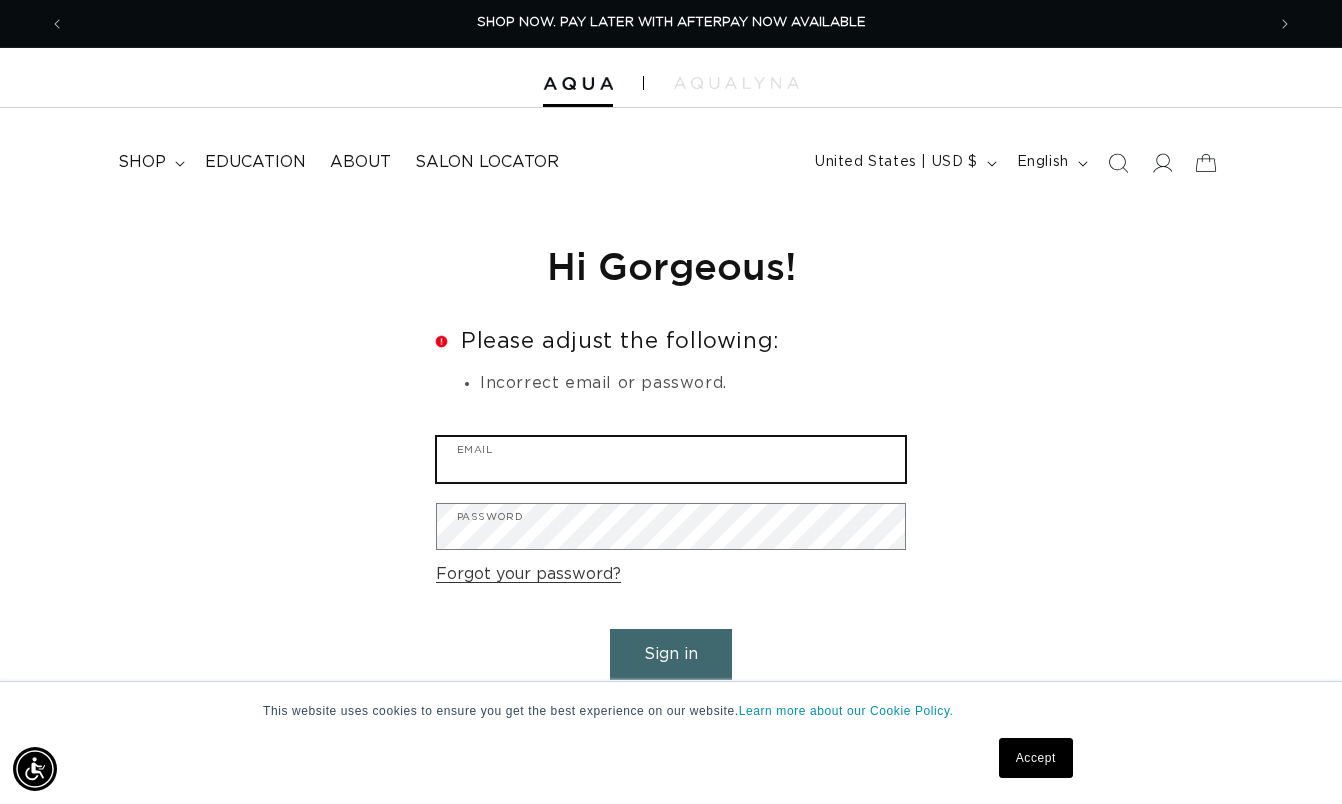 type on "rene@ontheblowdown.com" 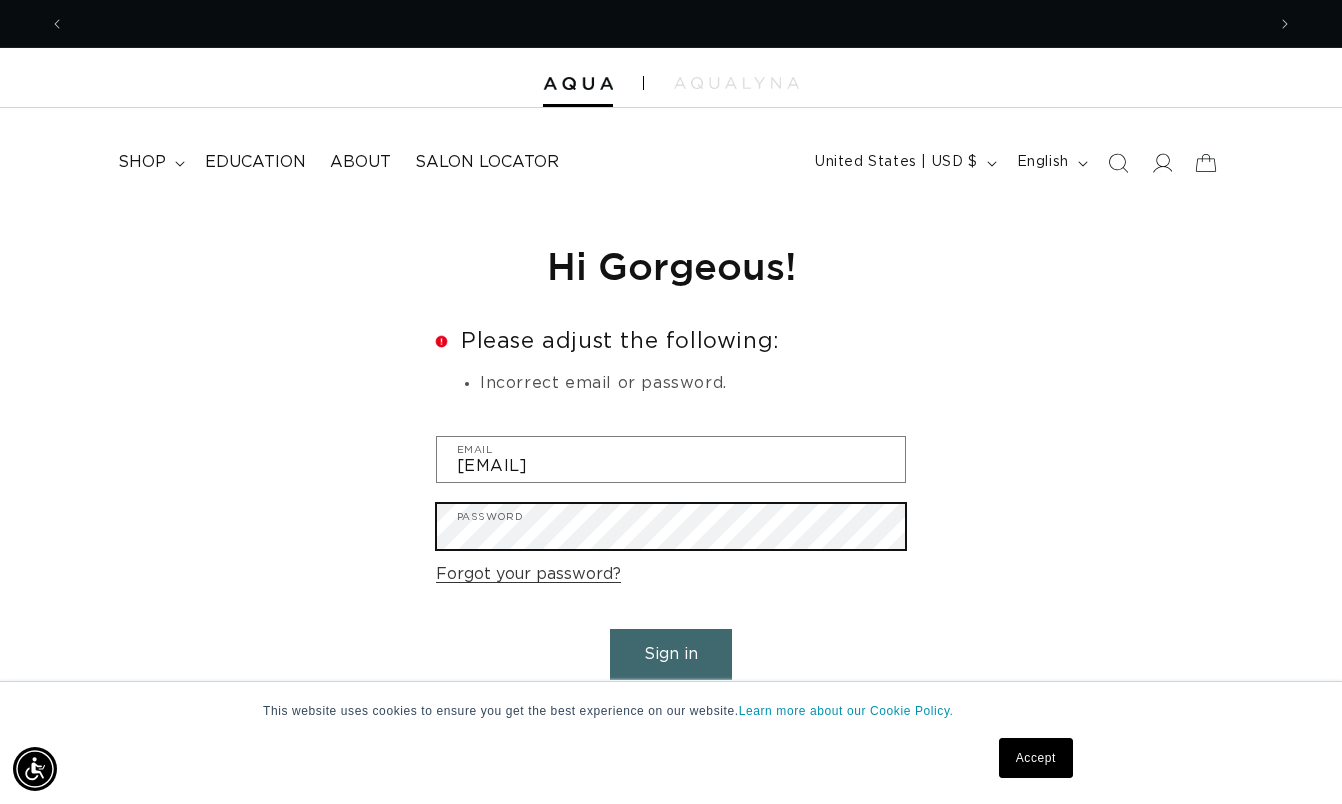 scroll, scrollTop: 0, scrollLeft: 2400, axis: horizontal 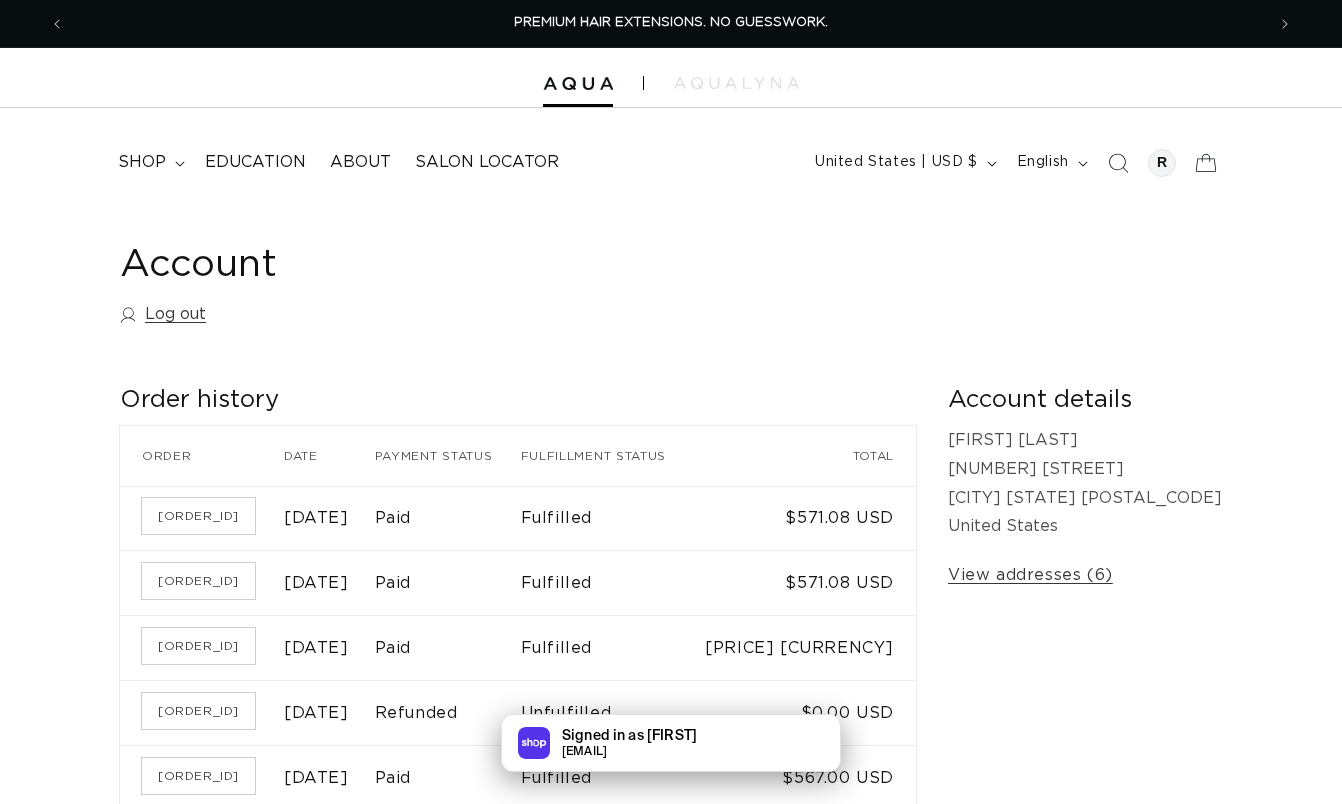 click on "Account
Log out" at bounding box center [671, 288] 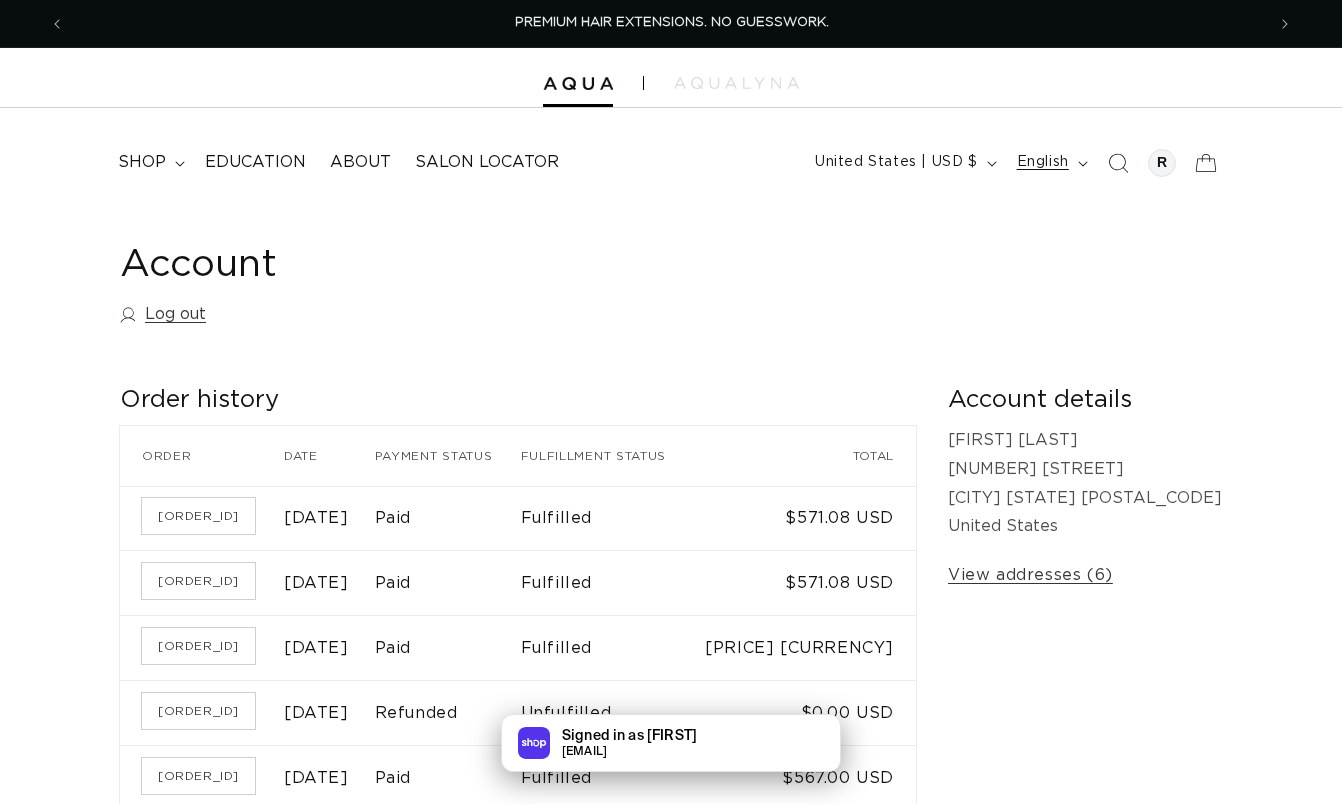 scroll, scrollTop: 0, scrollLeft: 1200, axis: horizontal 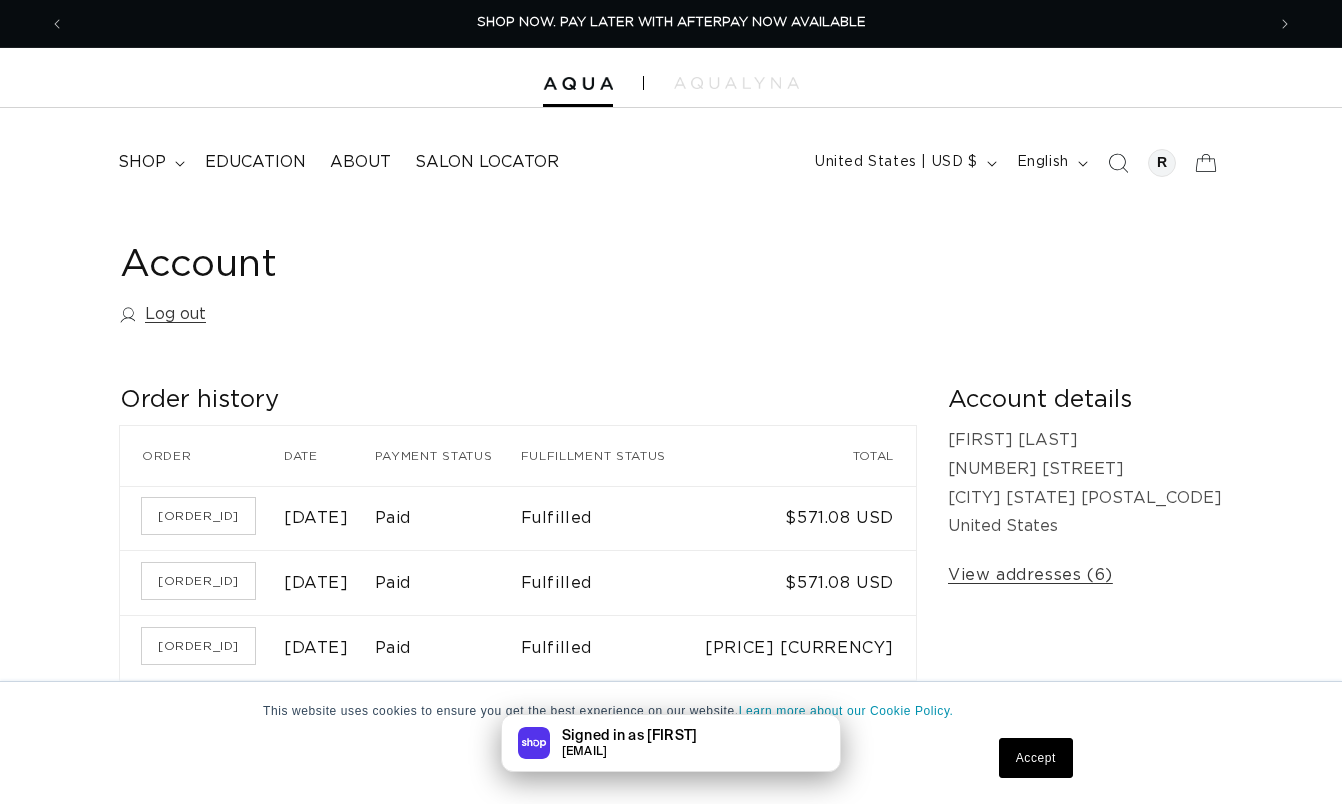 click 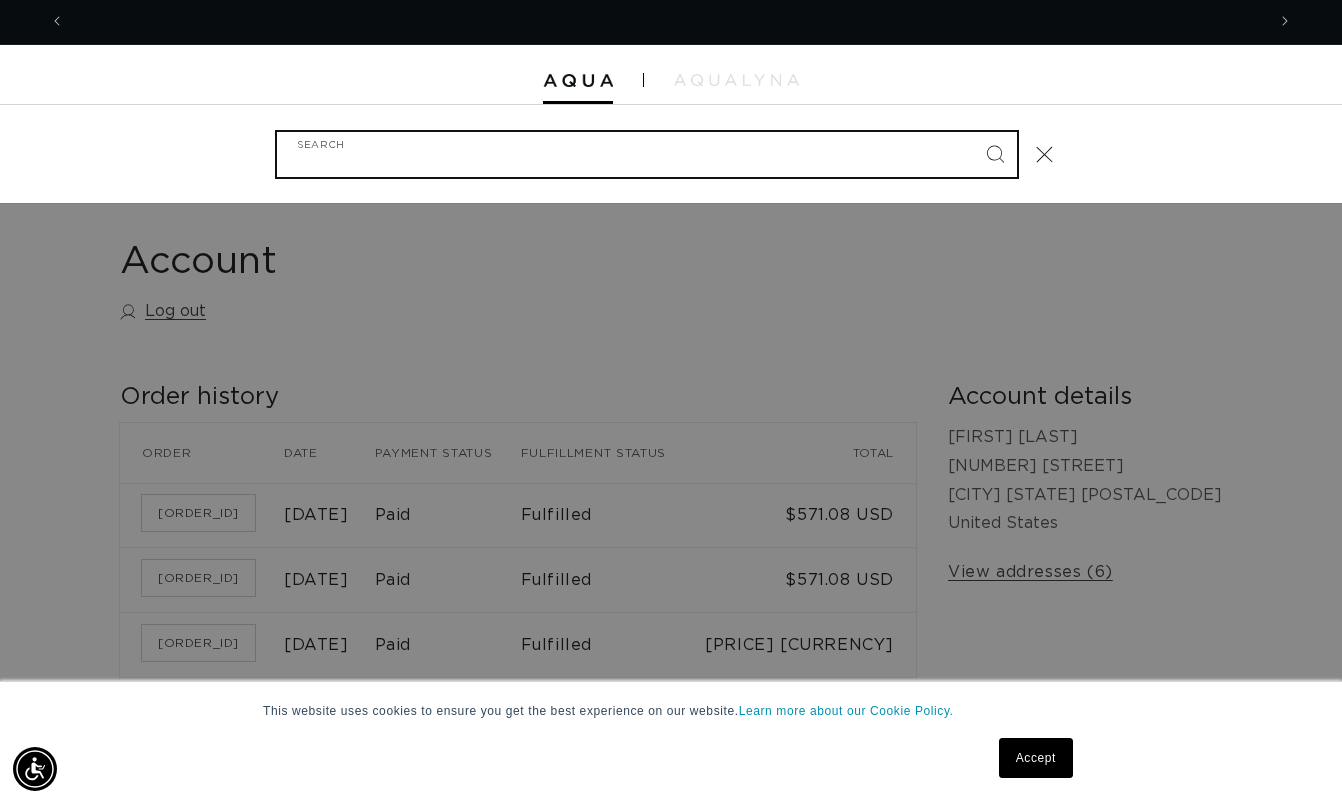 scroll, scrollTop: 0, scrollLeft: 2400, axis: horizontal 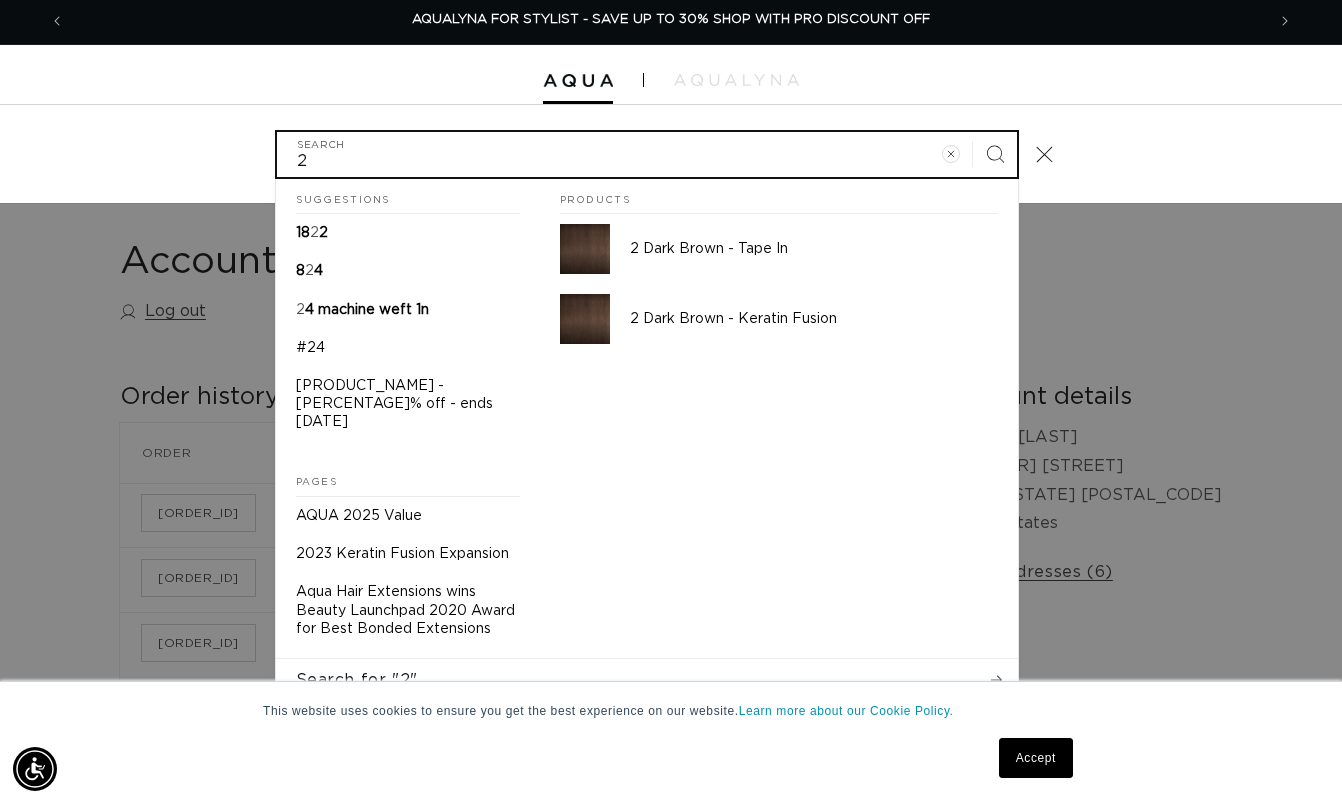 type on "2" 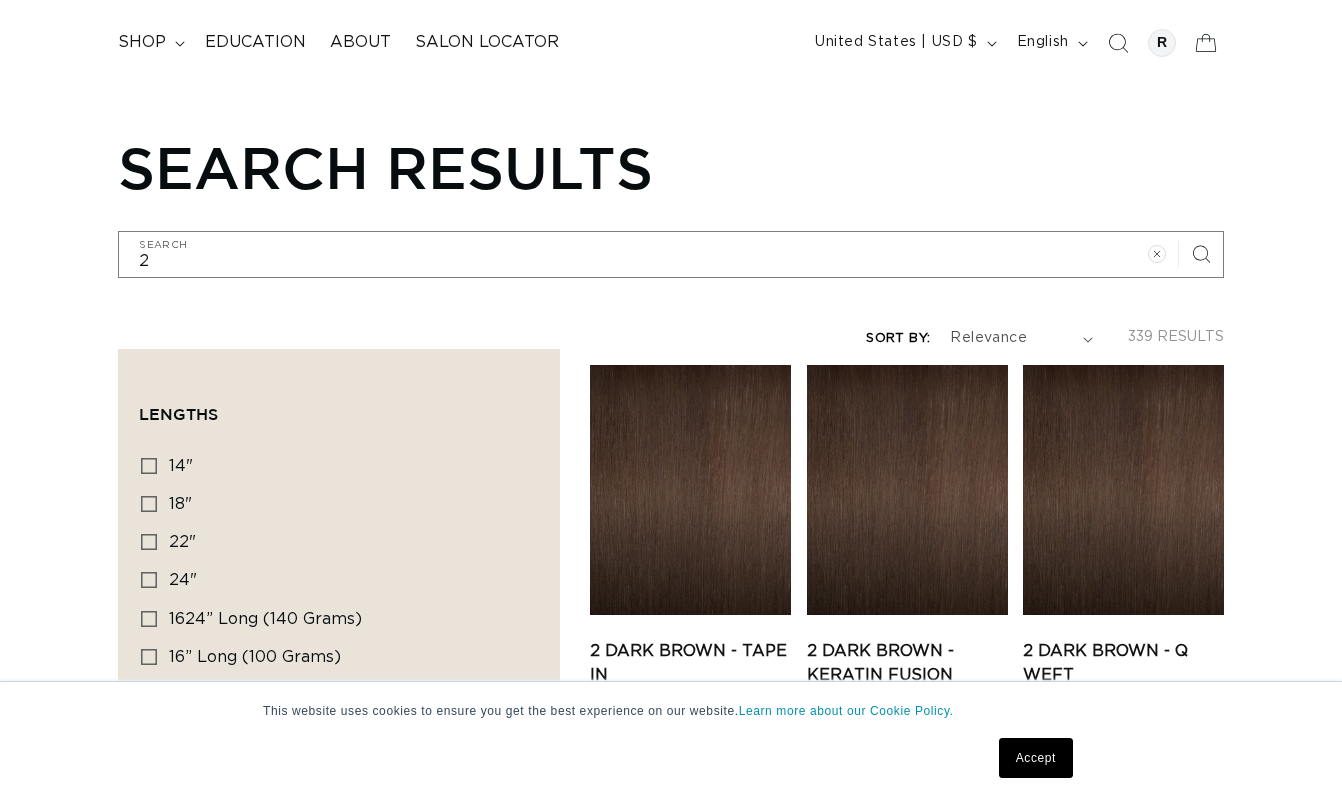 scroll, scrollTop: 0, scrollLeft: 0, axis: both 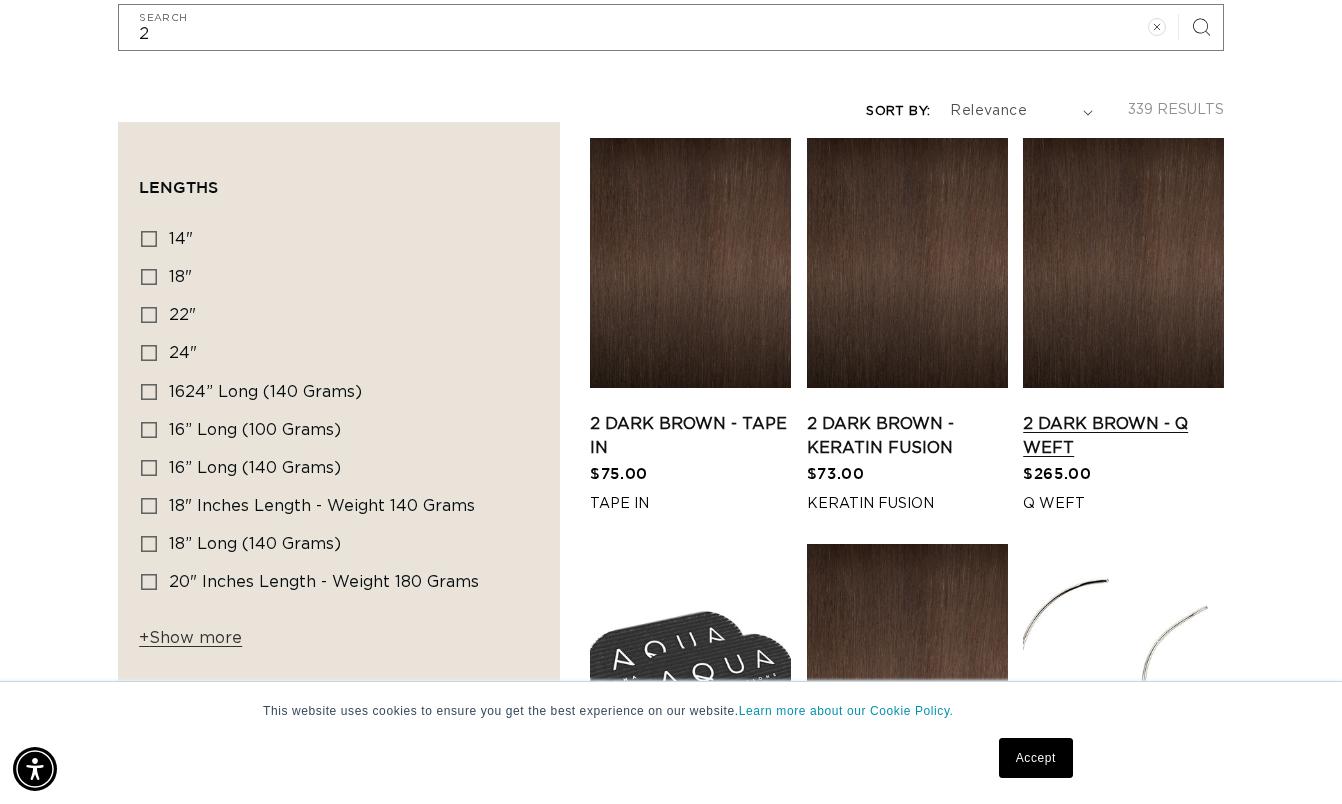 click on "2 Dark Brown - Q Weft" at bounding box center [1123, 436] 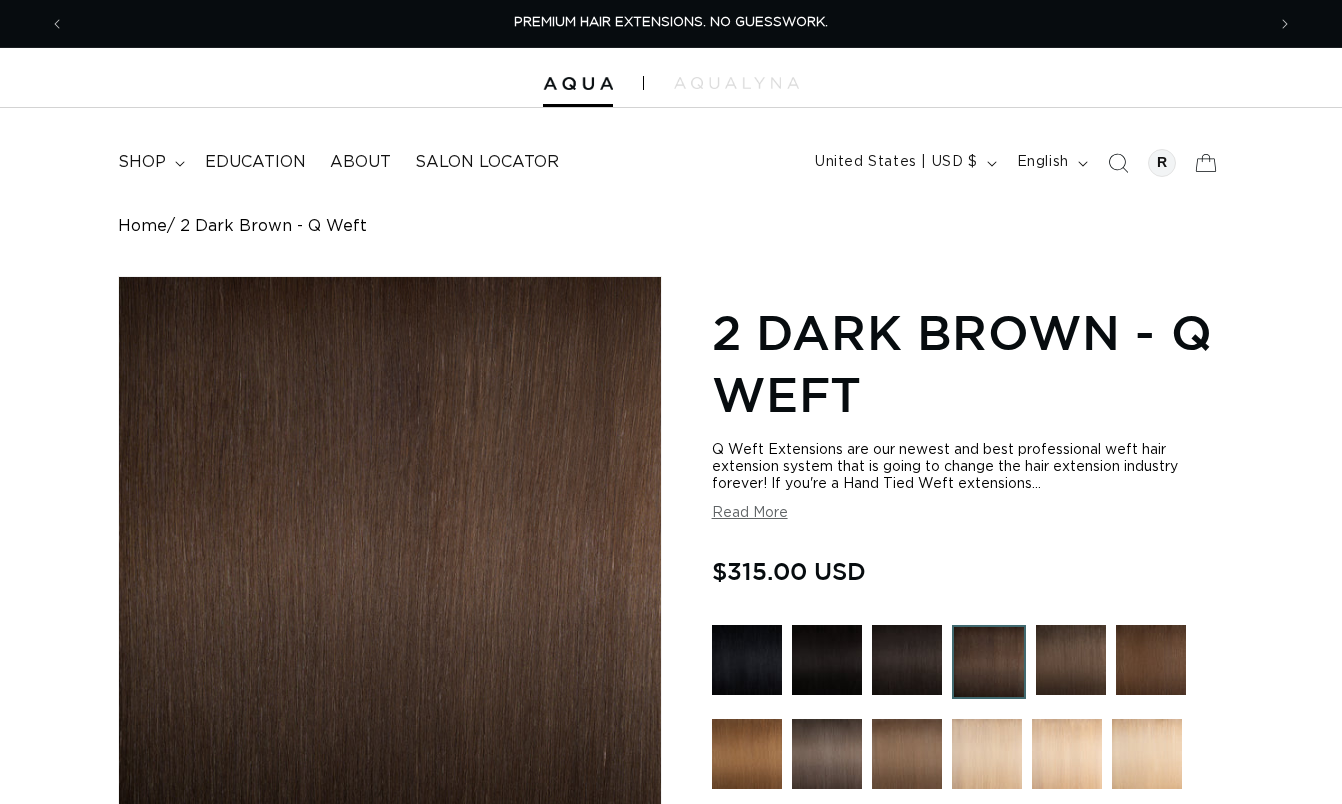scroll, scrollTop: 0, scrollLeft: 0, axis: both 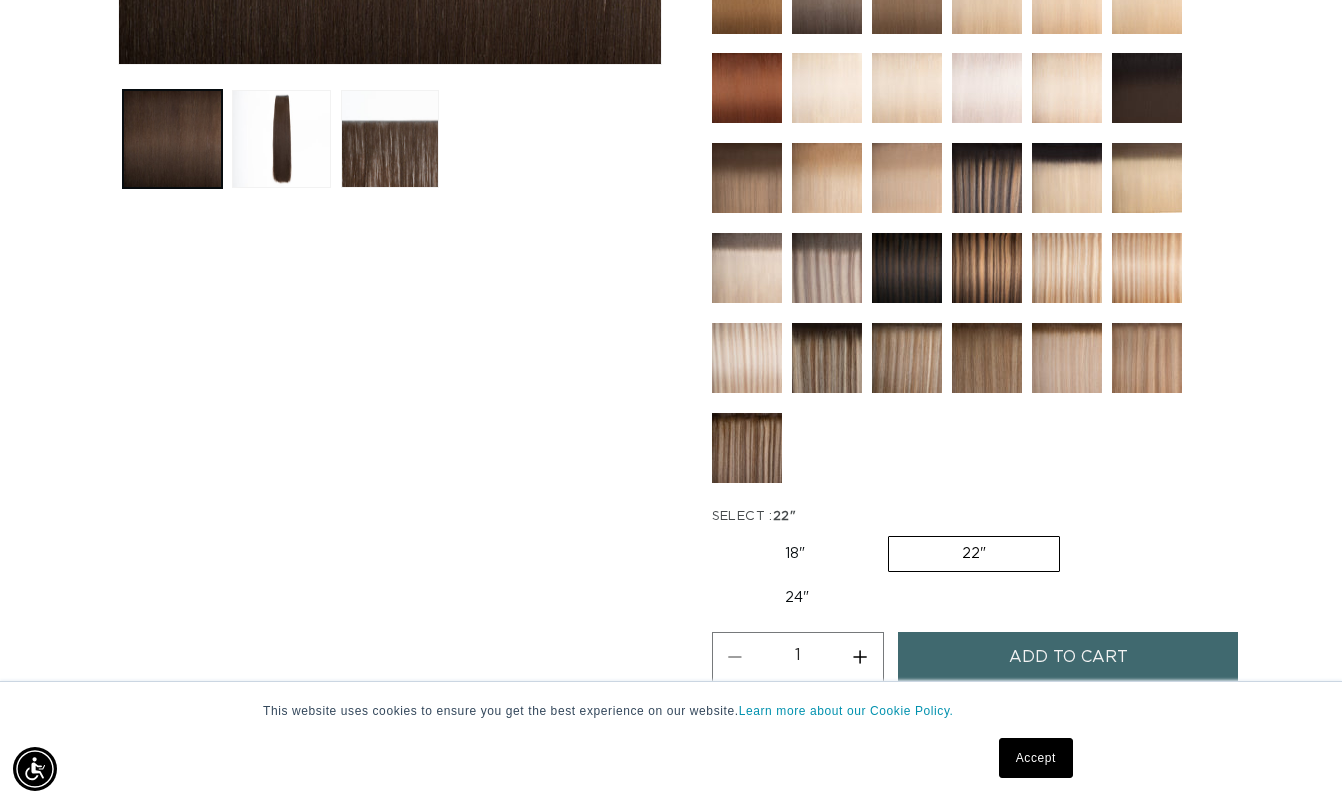 click at bounding box center [390, 139] 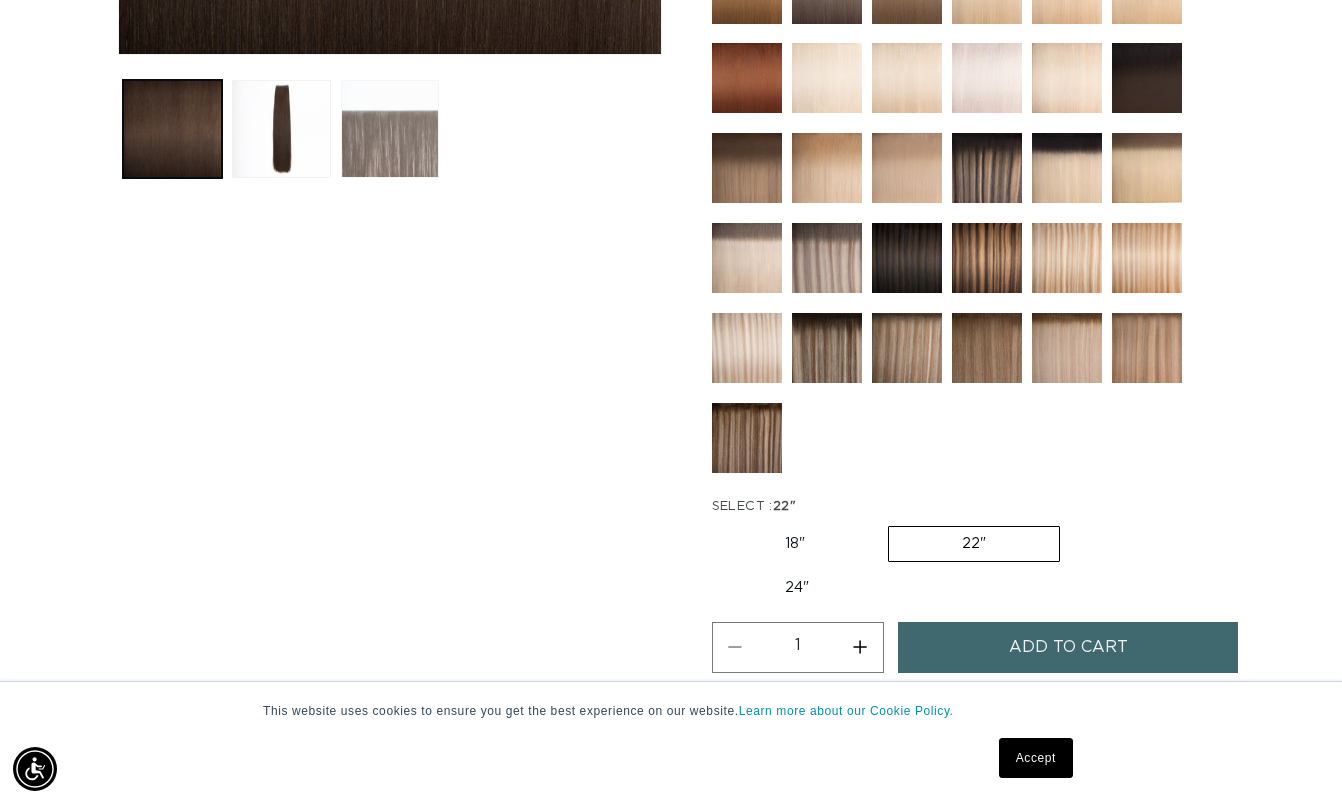 scroll, scrollTop: 0, scrollLeft: 2400, axis: horizontal 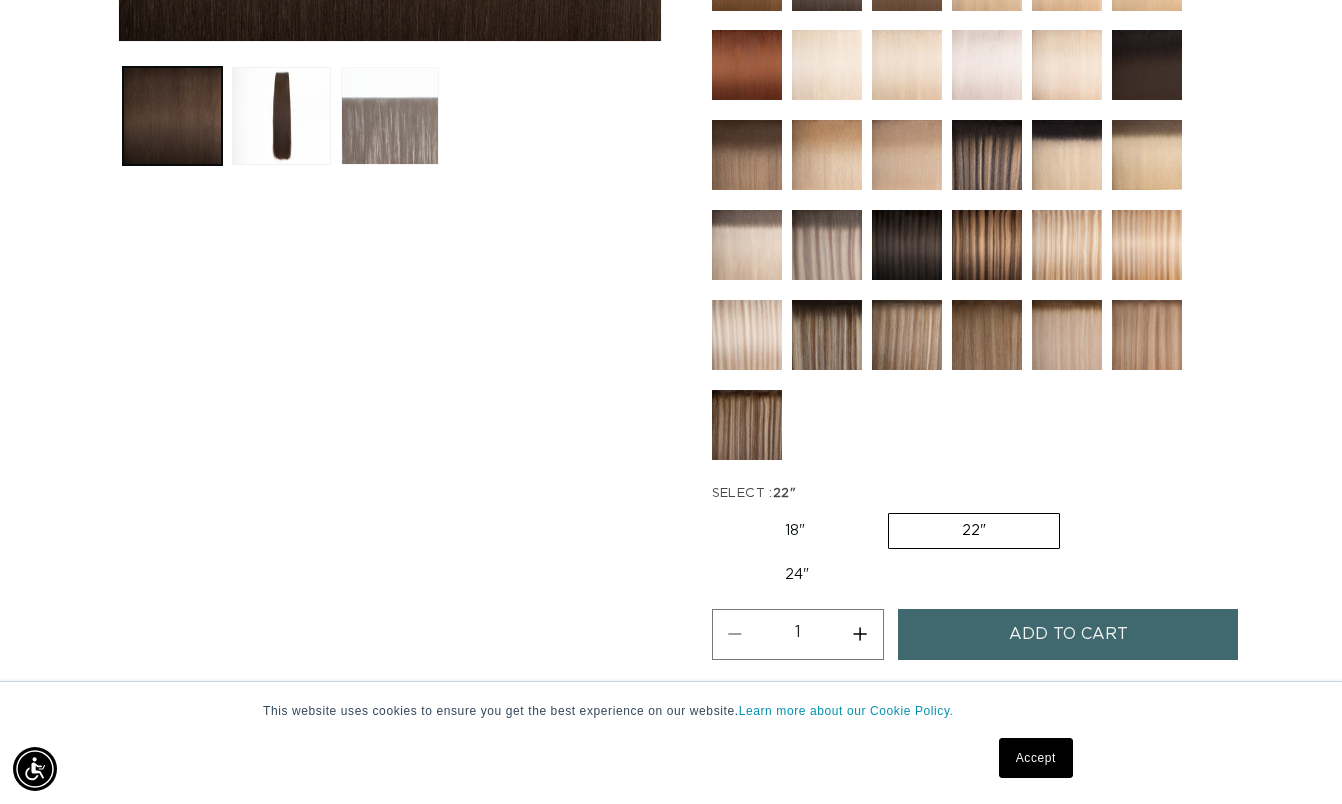 click at bounding box center [390, 116] 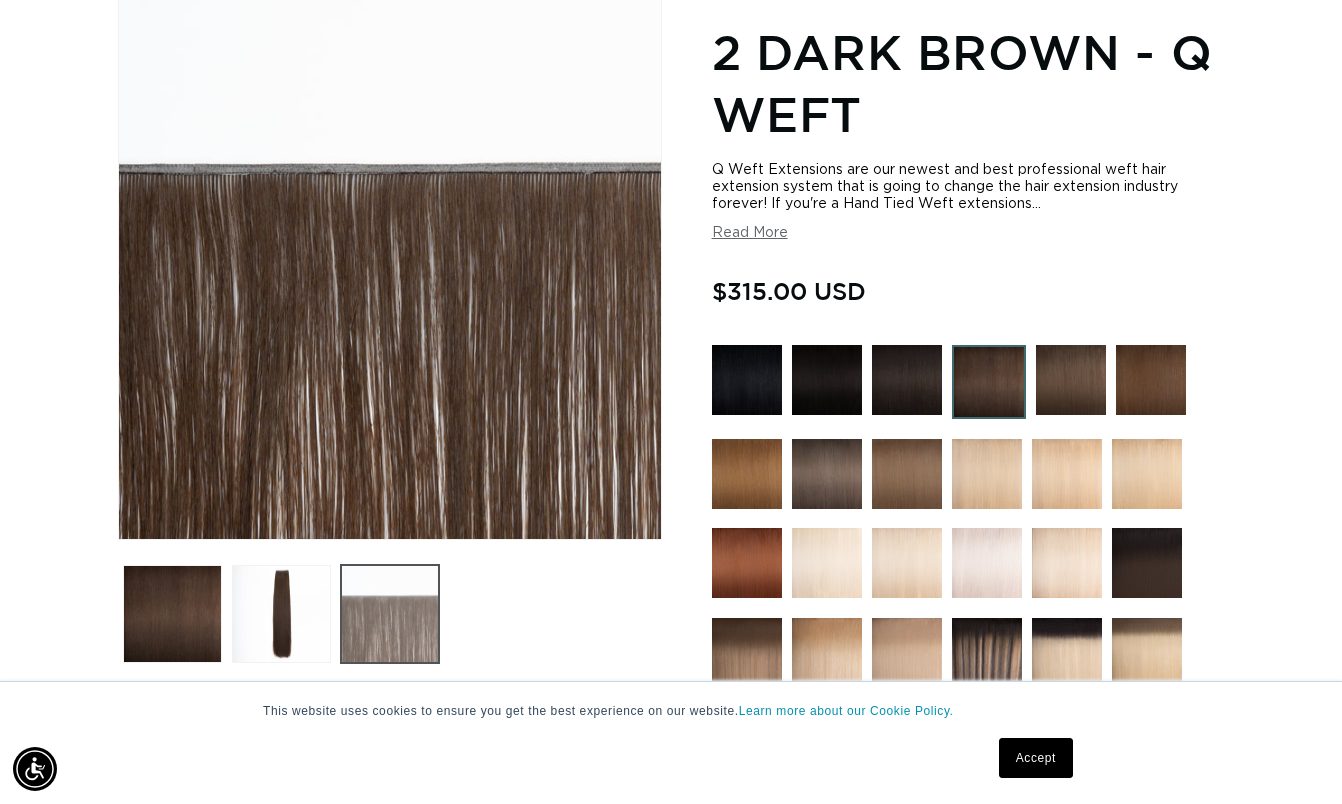 scroll, scrollTop: 276, scrollLeft: 0, axis: vertical 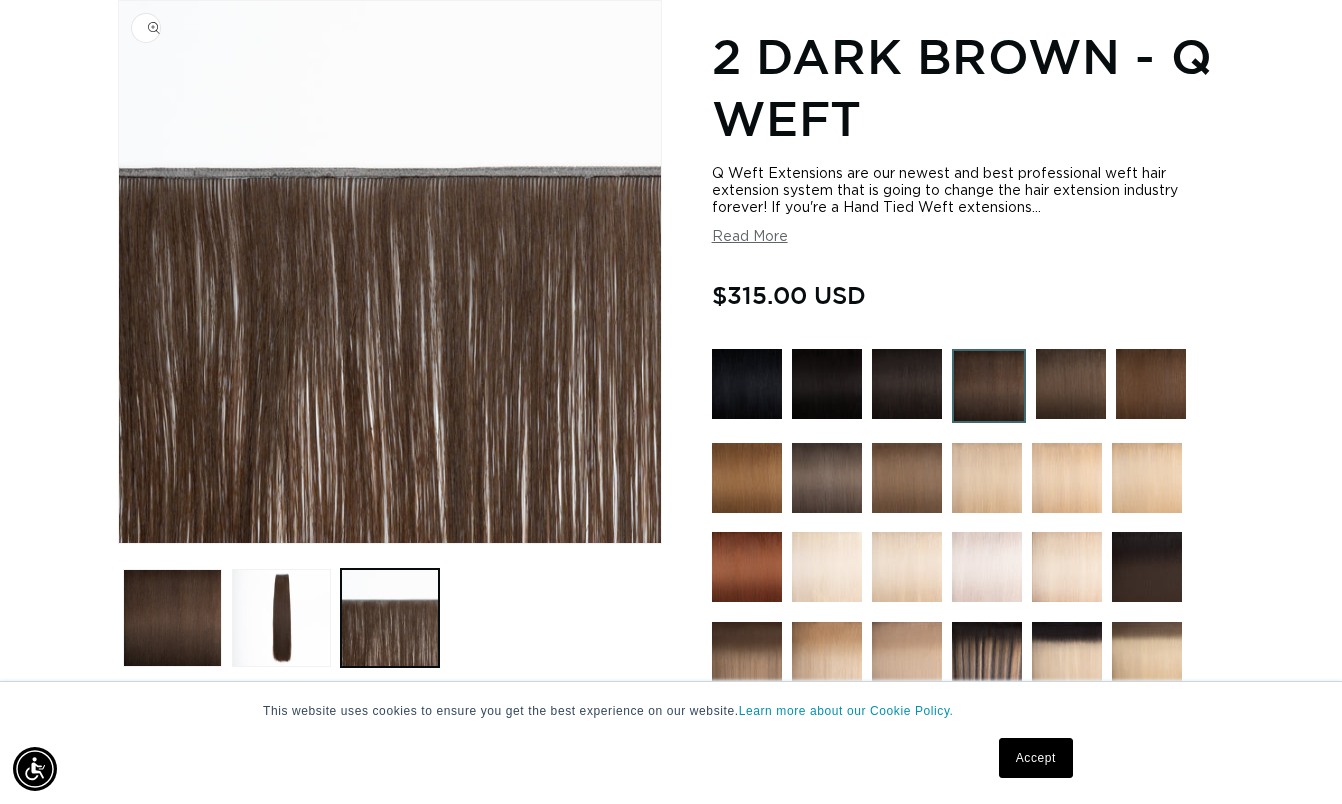 click at bounding box center (390, 272) 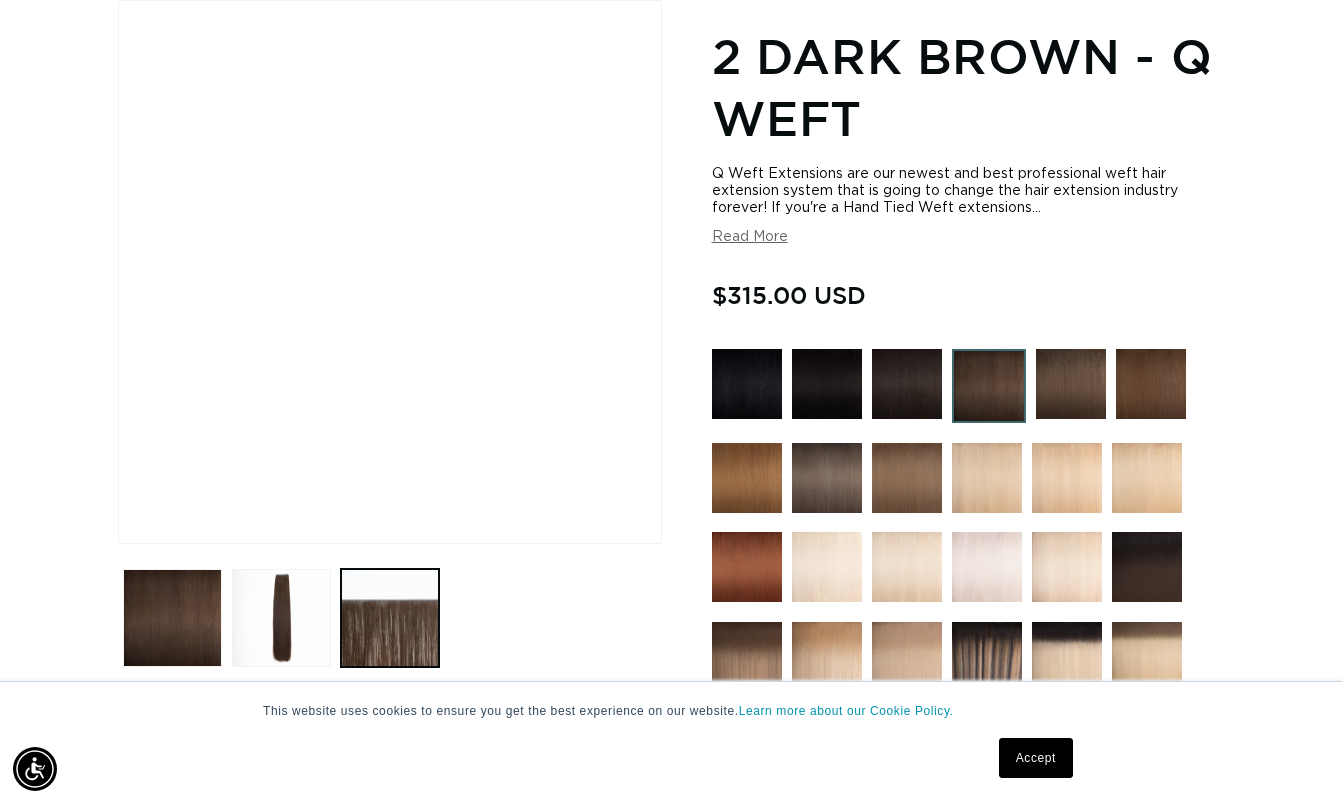 scroll, scrollTop: 0, scrollLeft: 1200, axis: horizontal 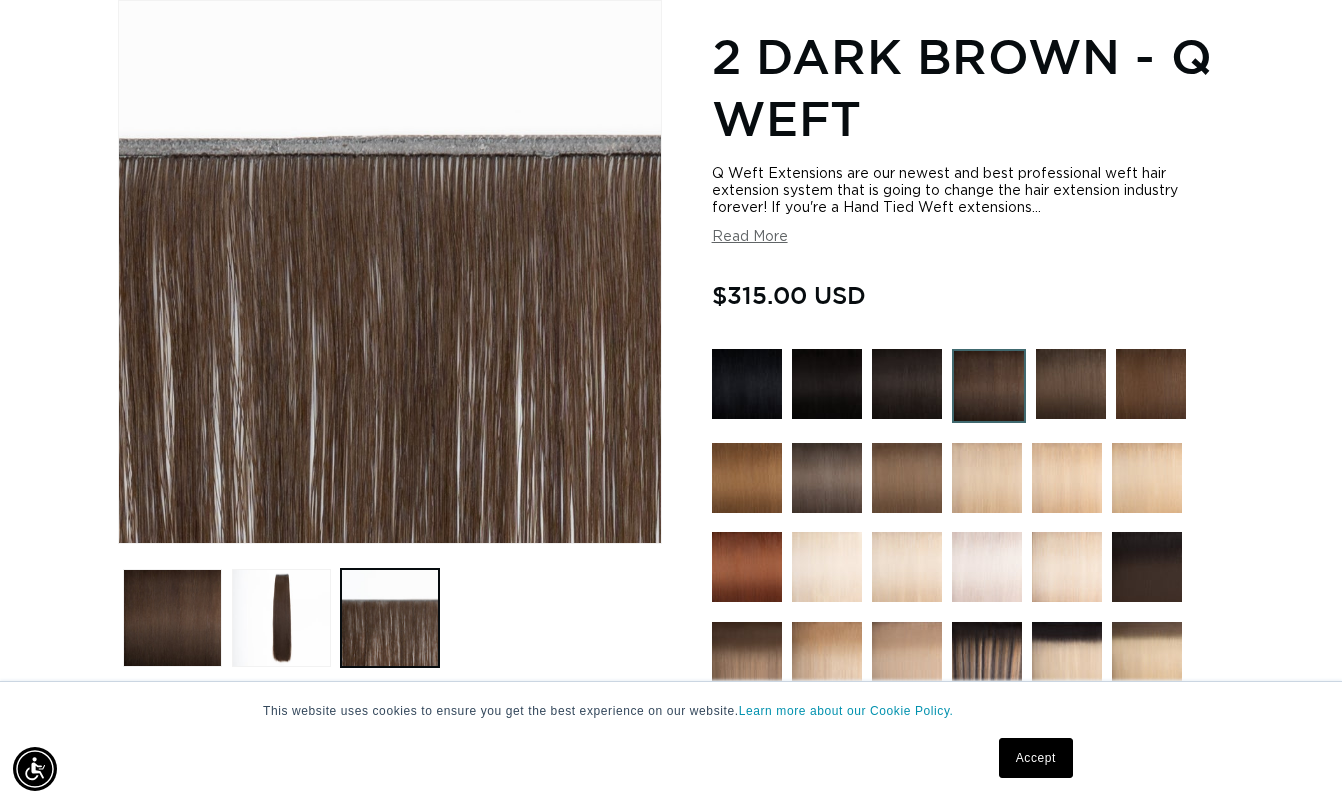 drag, startPoint x: 483, startPoint y: 190, endPoint x: 628, endPoint y: 198, distance: 145.22052 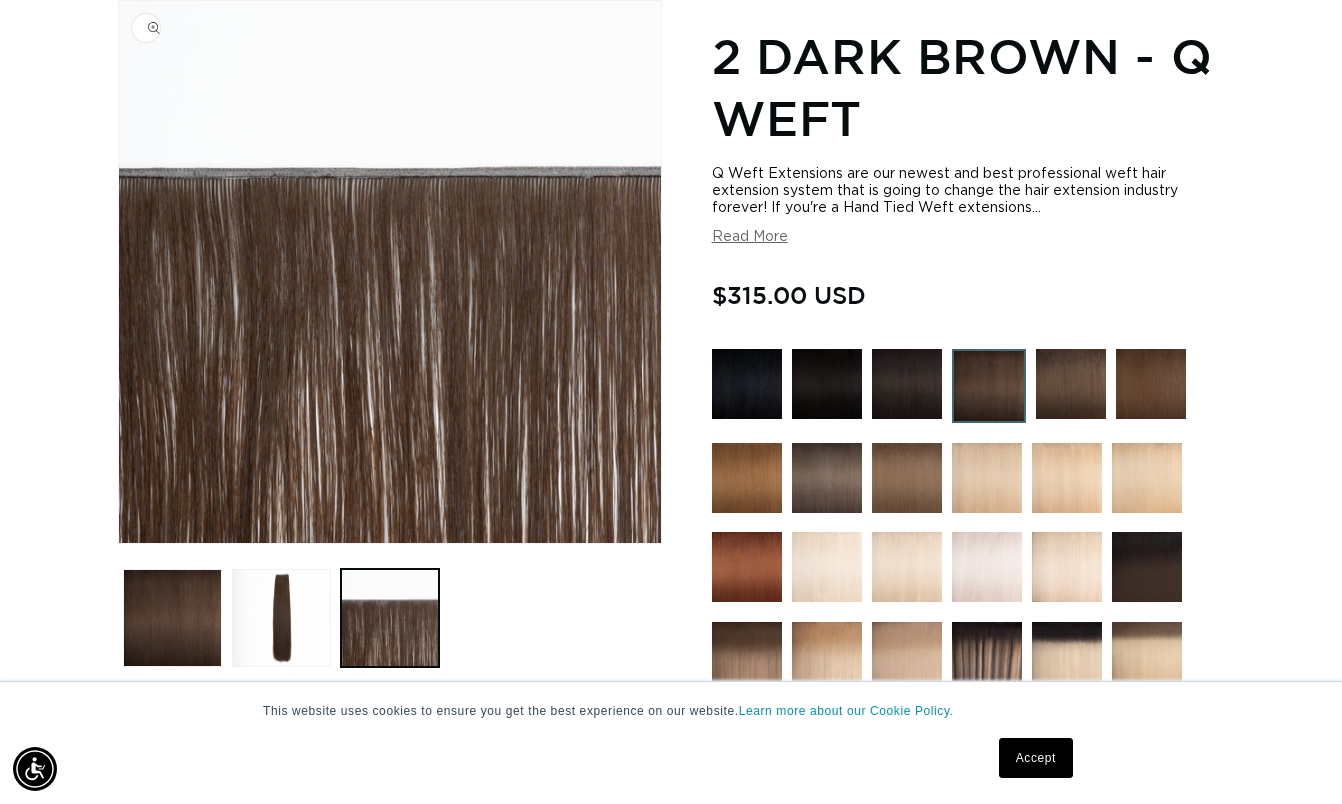 scroll, scrollTop: 0, scrollLeft: 2400, axis: horizontal 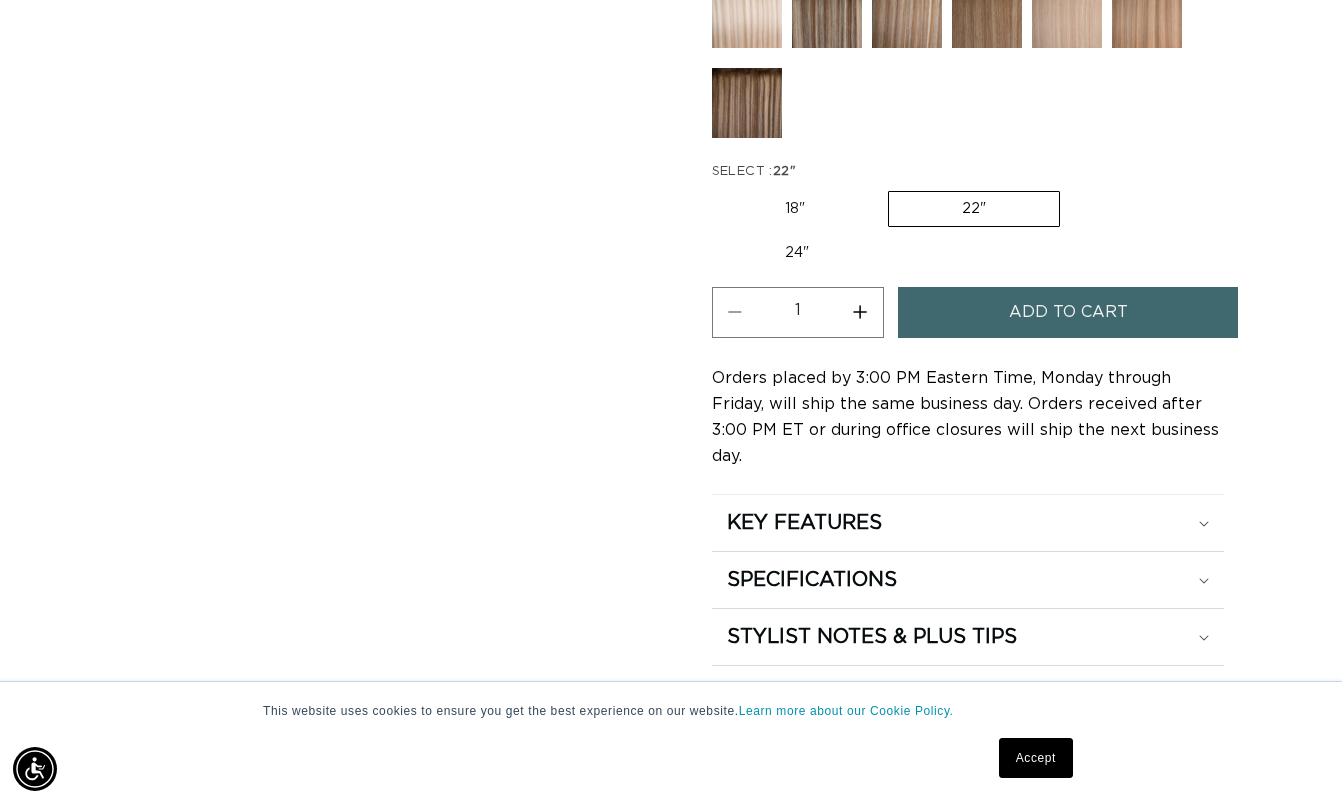 click on "18" Variant sold out or unavailable" at bounding box center [795, 209] 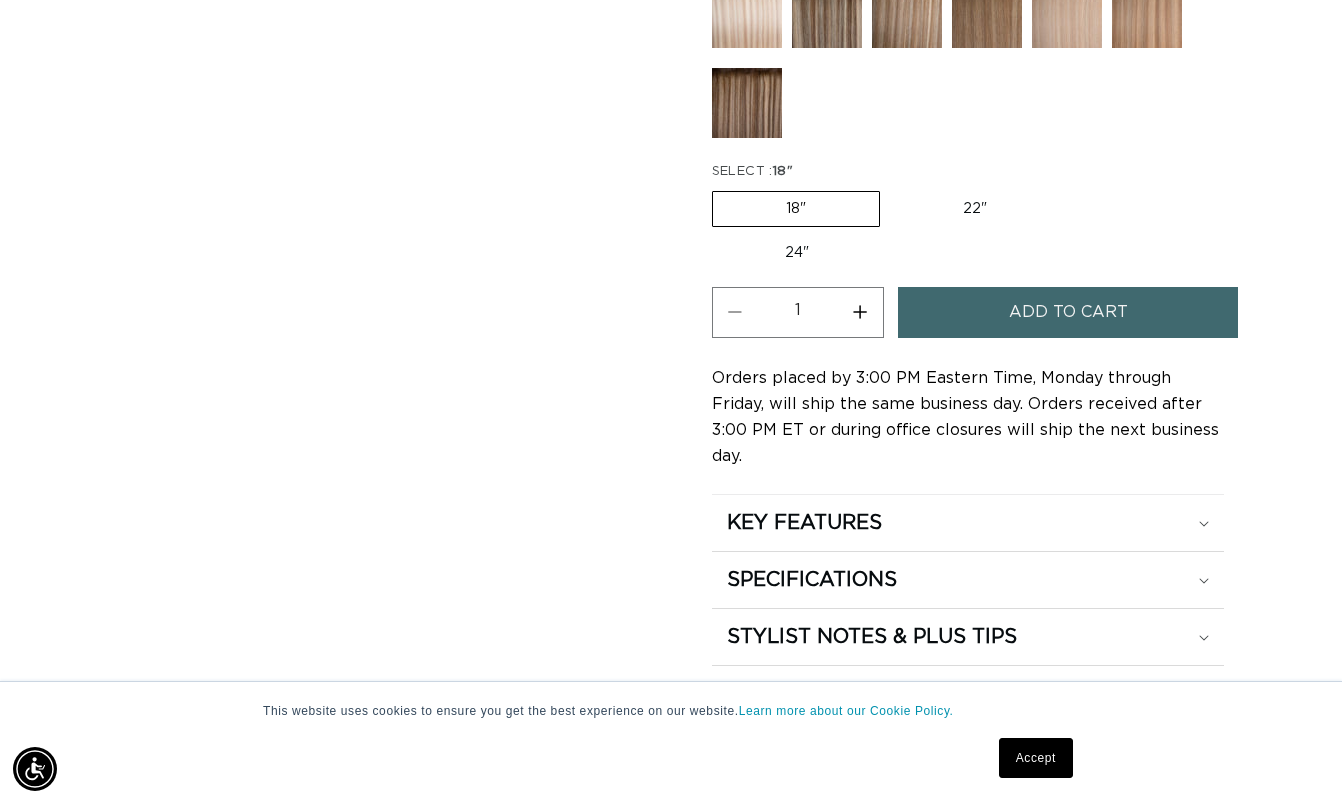 scroll, scrollTop: 1009, scrollLeft: 0, axis: vertical 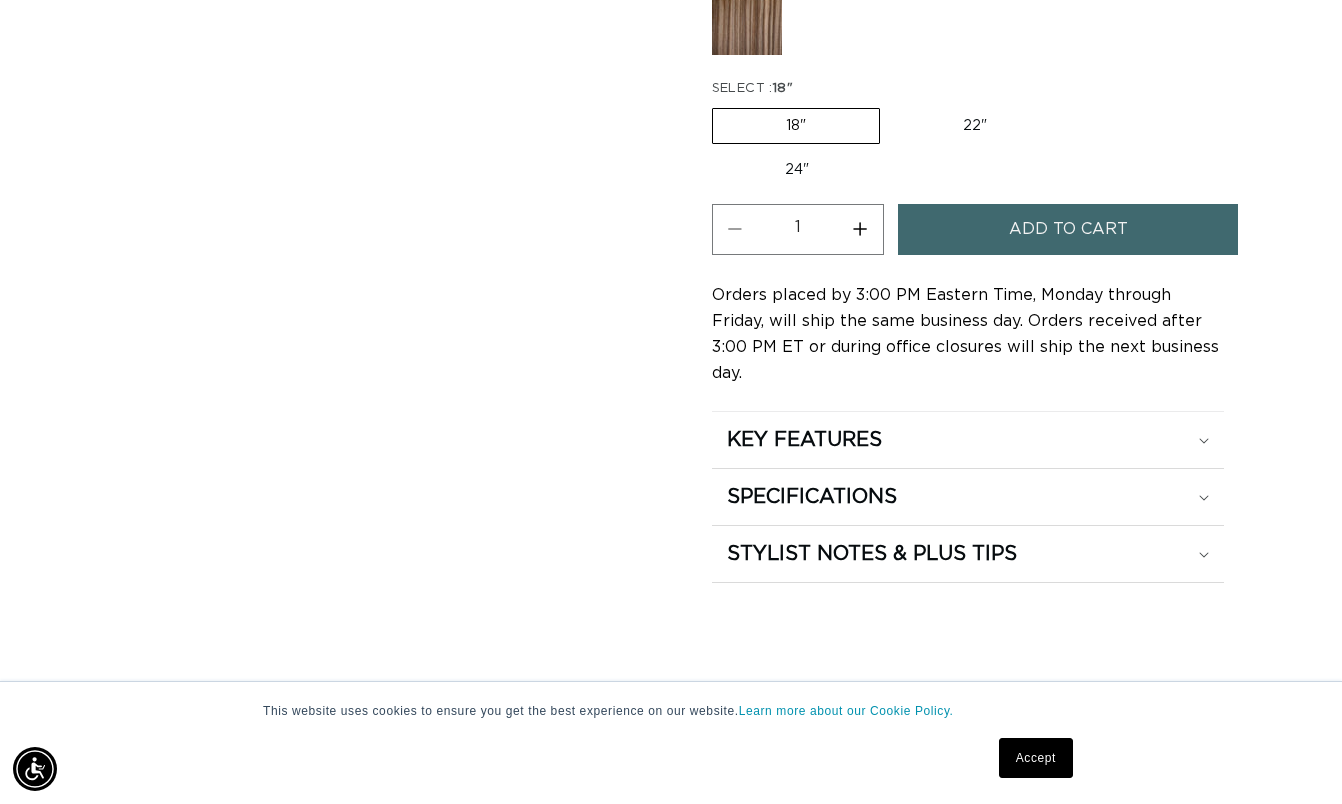 click on "Increase quantity for 2 Dark Brown - Q Weft" at bounding box center [860, 229] 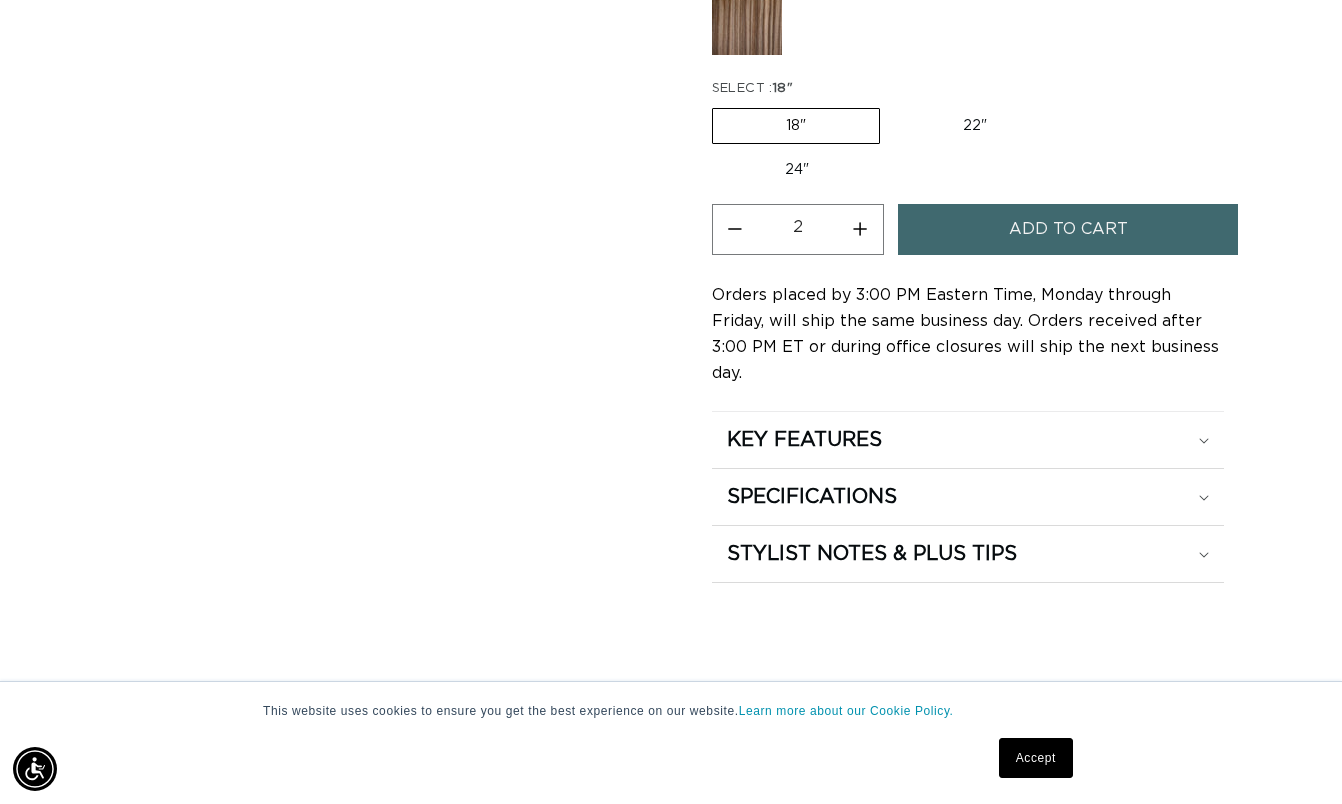 click on "Add to cart" at bounding box center (1068, 229) 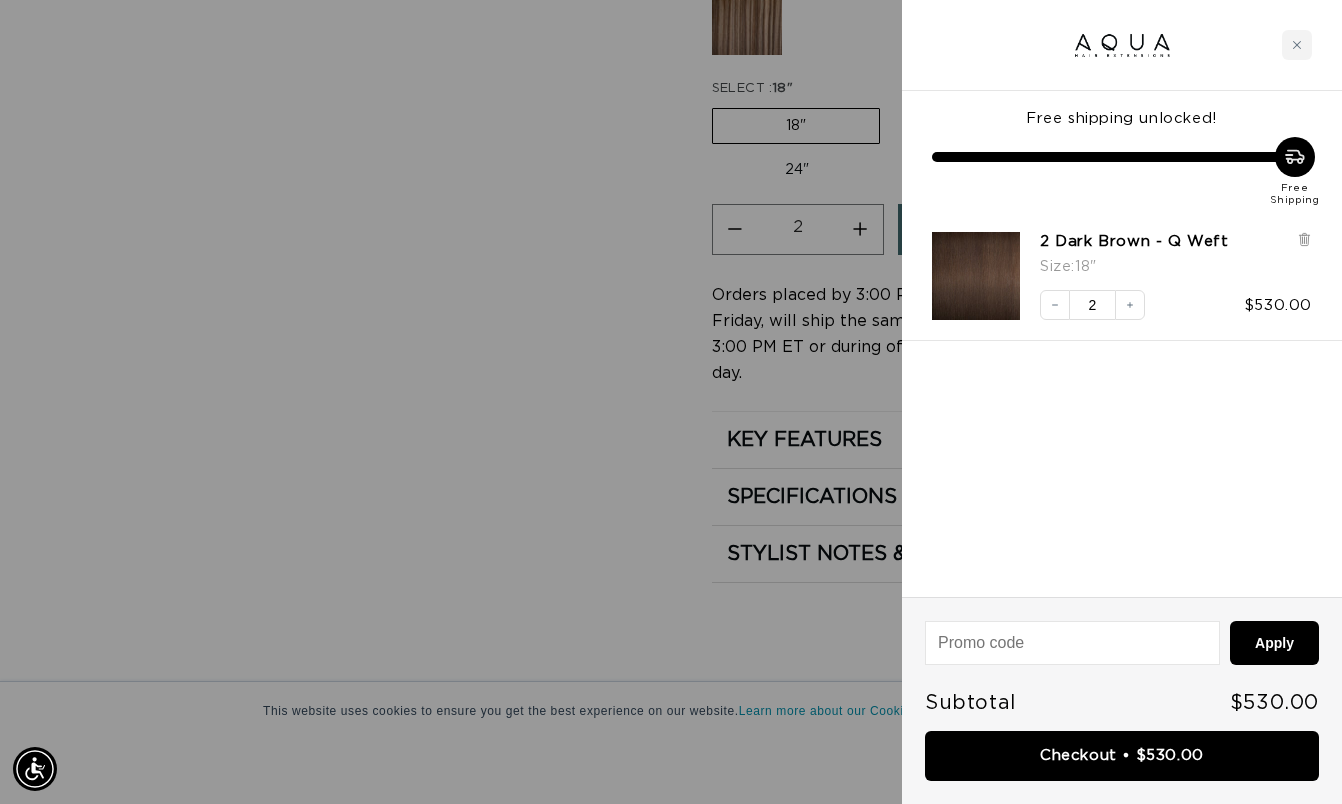 scroll, scrollTop: 0, scrollLeft: 0, axis: both 